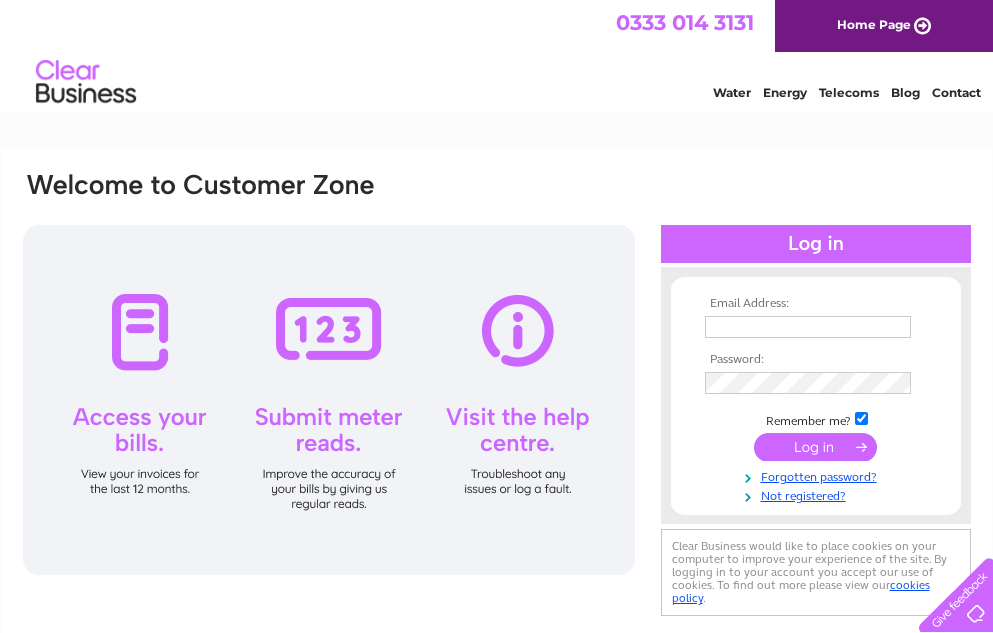 scroll, scrollTop: 0, scrollLeft: 0, axis: both 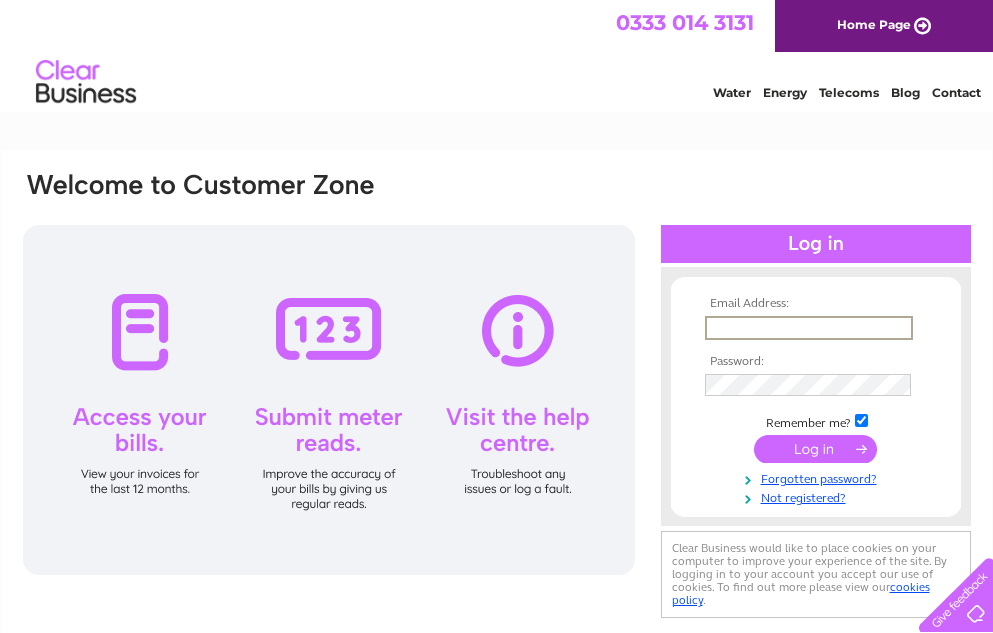 type on "dddyson@btinternet.com" 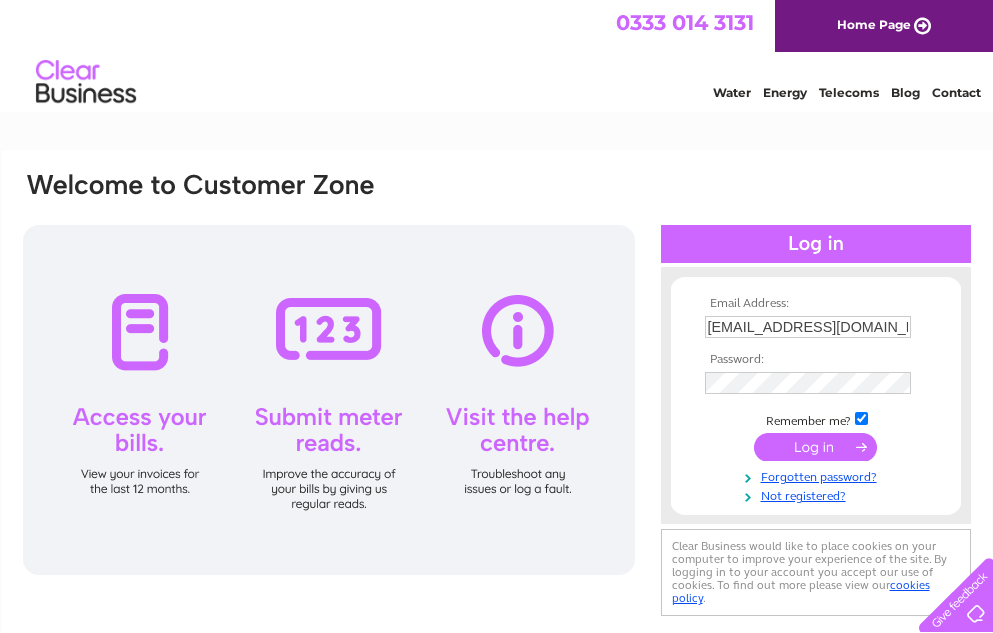 click at bounding box center [815, 447] 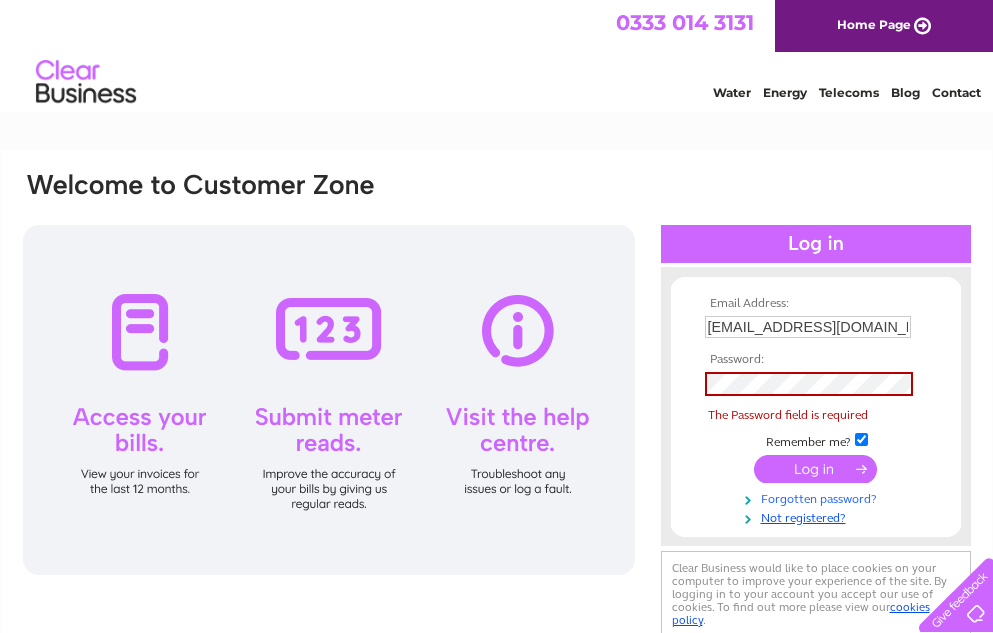 click on "Forgotten password?" at bounding box center (818, 497) 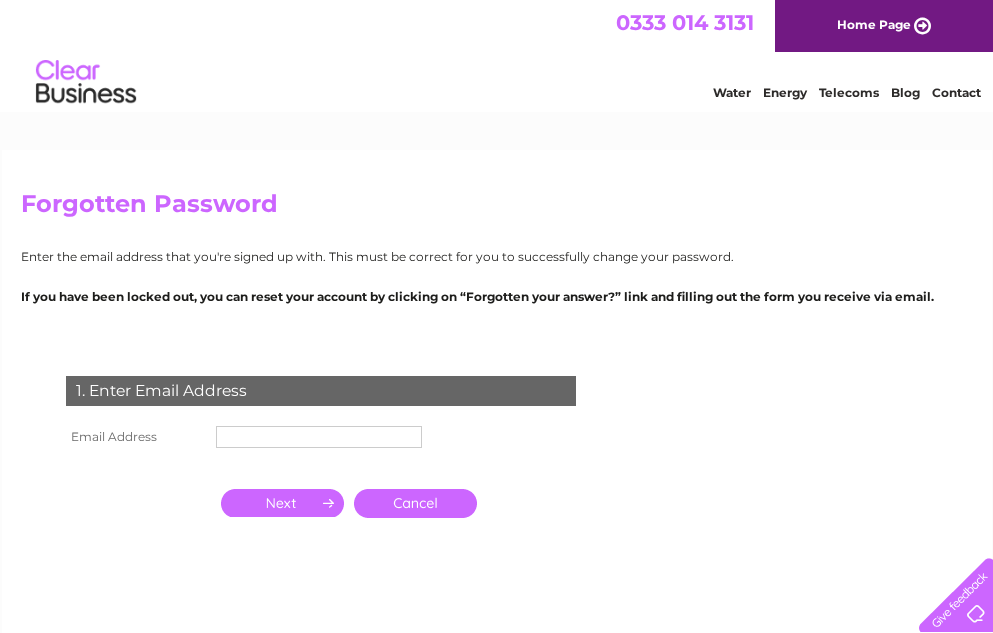 scroll, scrollTop: 0, scrollLeft: 0, axis: both 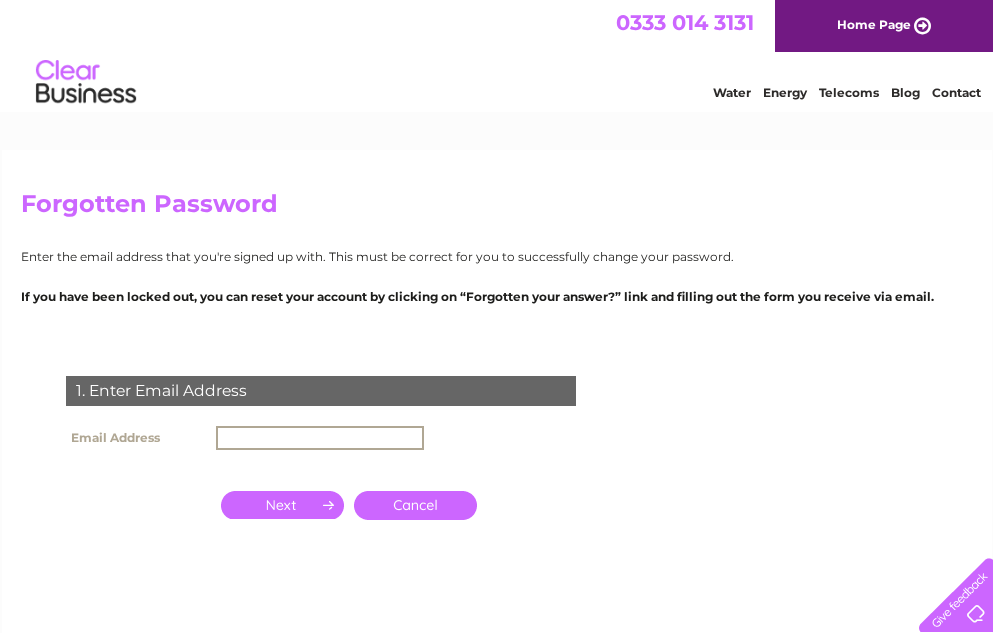 type on "dddyson@btinternet.com" 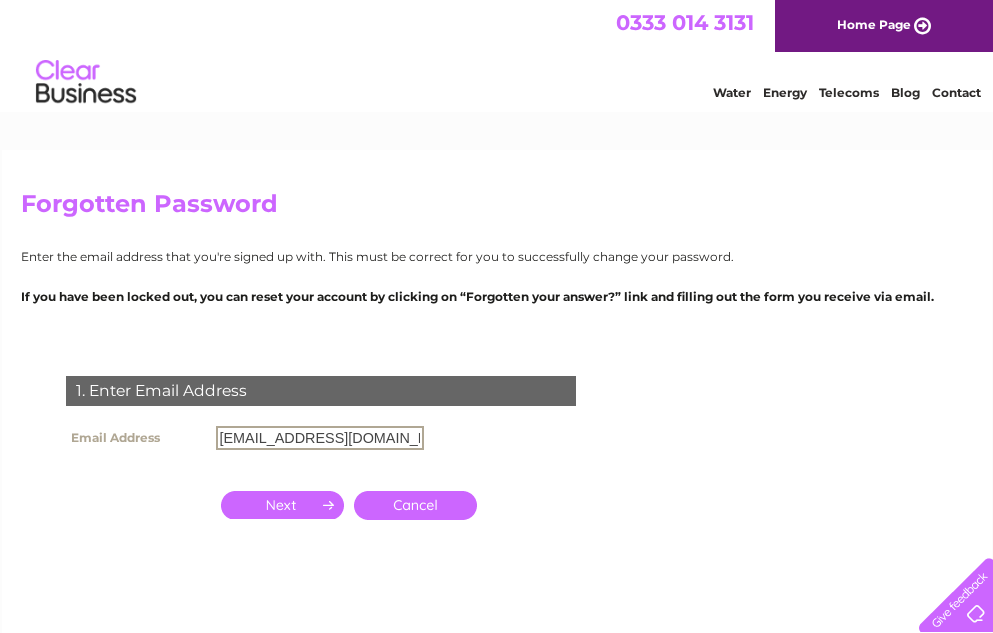 click at bounding box center (282, 505) 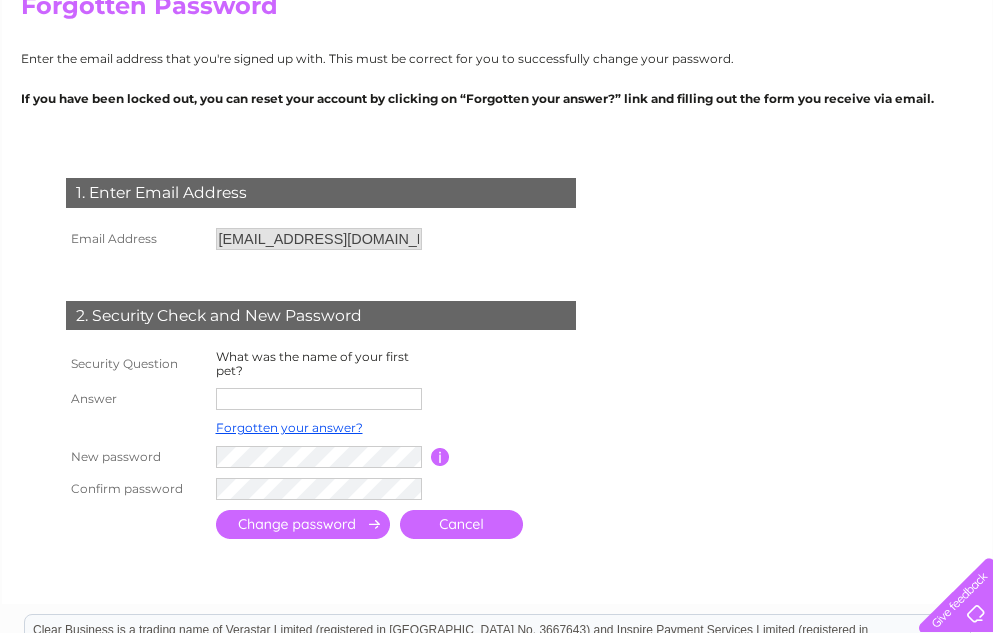 scroll, scrollTop: 200, scrollLeft: 0, axis: vertical 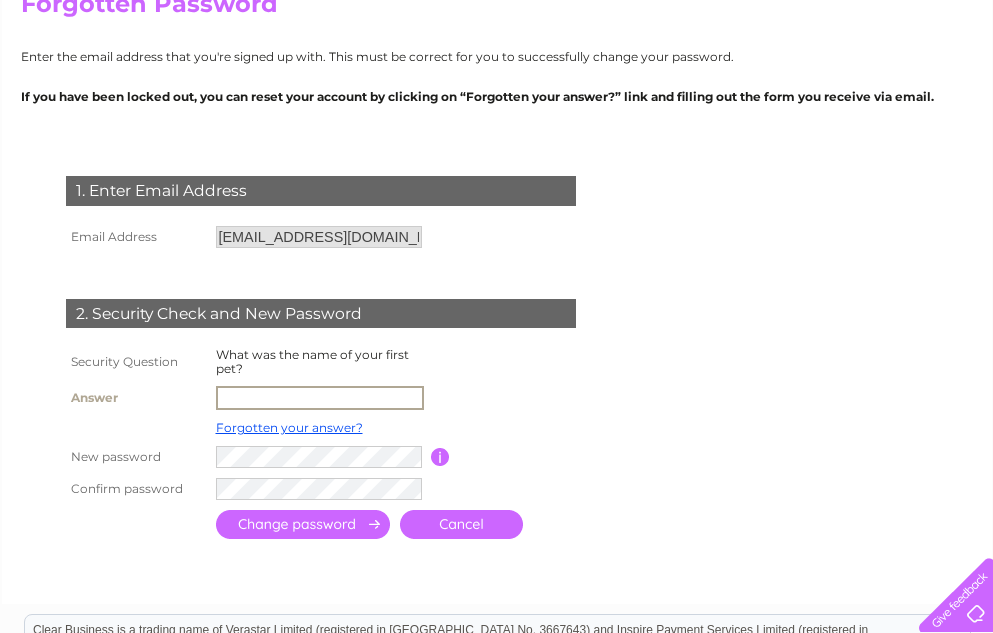 click at bounding box center [320, 398] 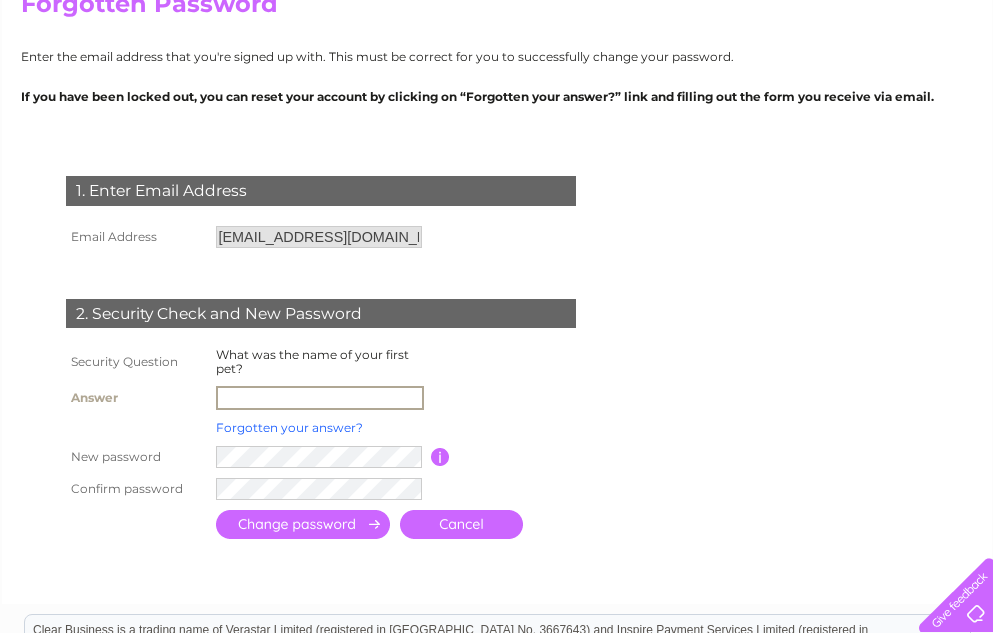 type on "zac" 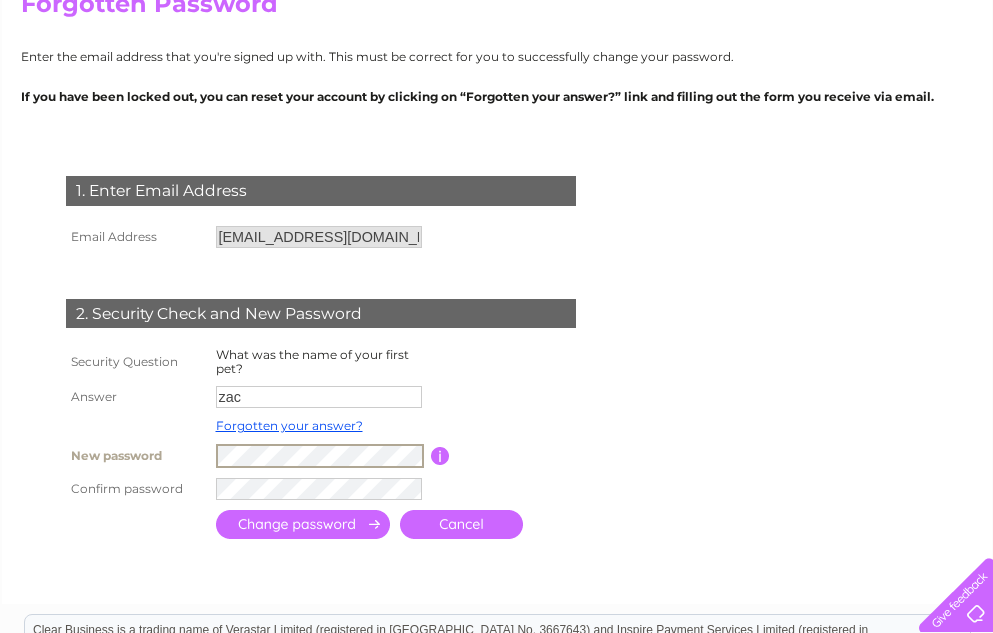 click at bounding box center (440, 456) 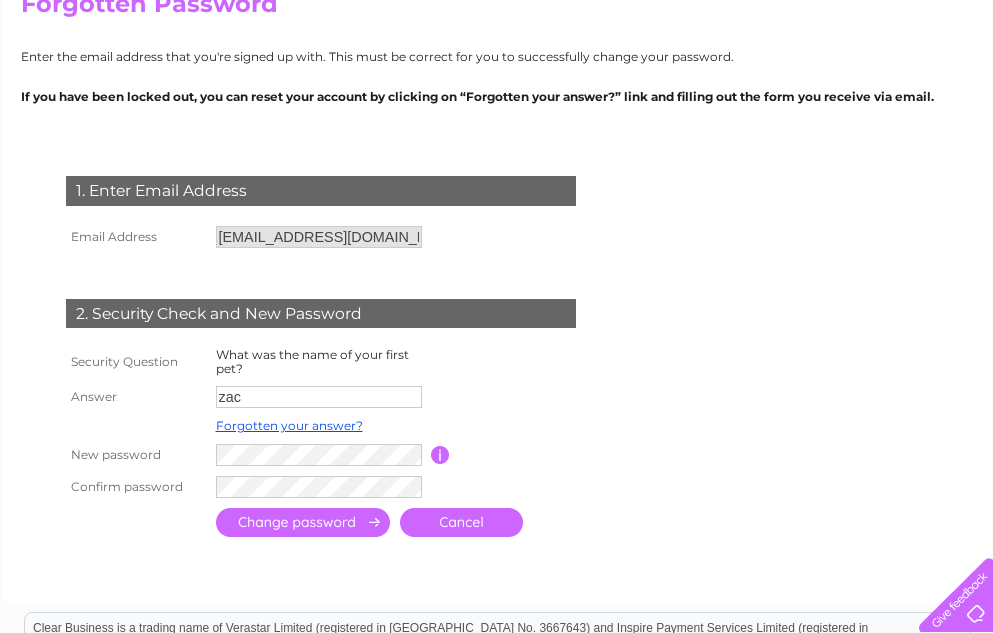 click at bounding box center [303, 522] 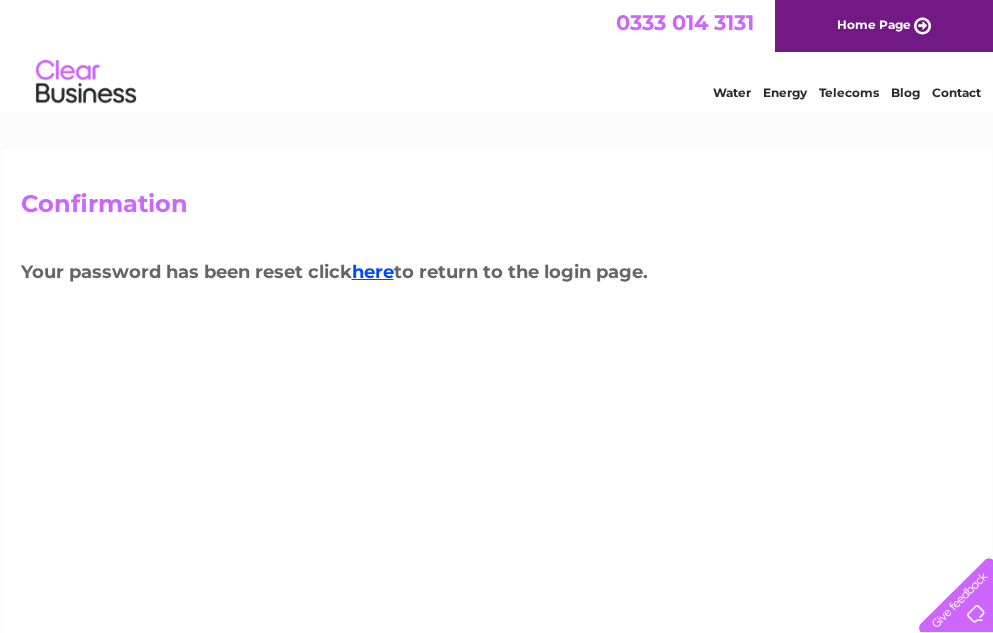 scroll, scrollTop: 0, scrollLeft: 0, axis: both 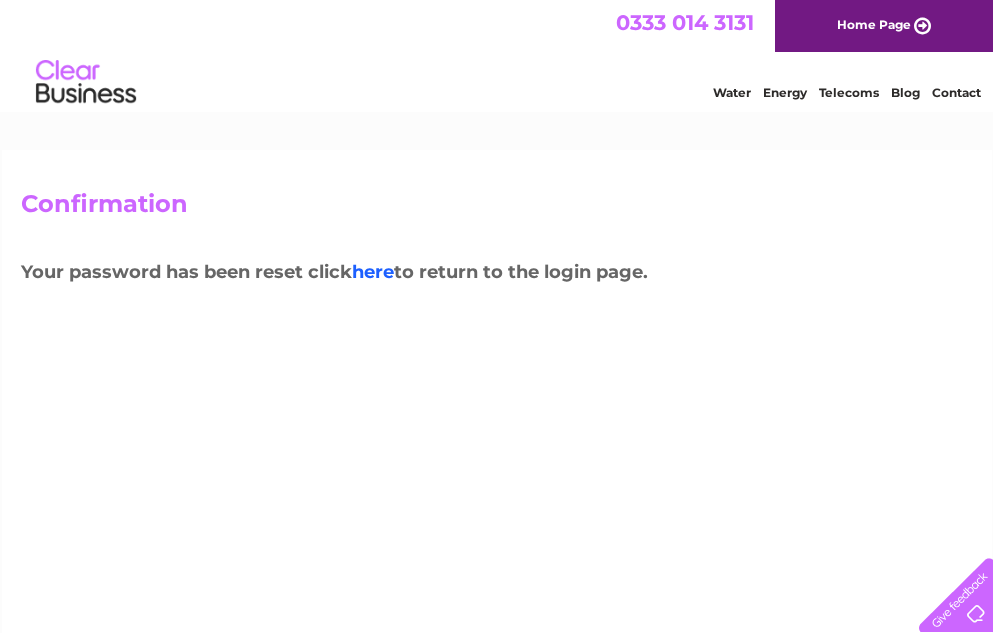 click on "here" at bounding box center [373, 272] 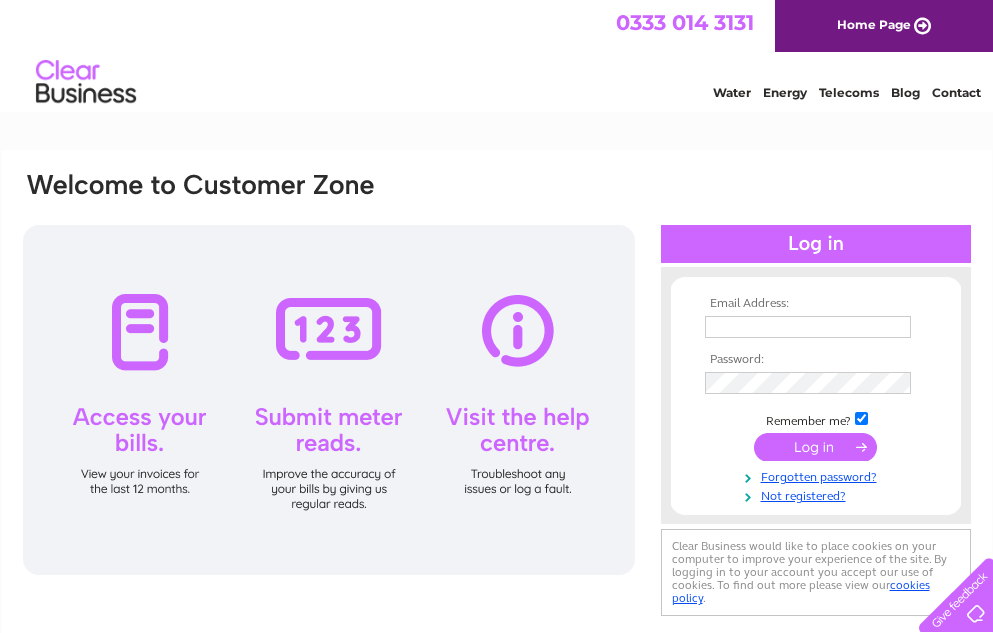 scroll, scrollTop: 0, scrollLeft: 0, axis: both 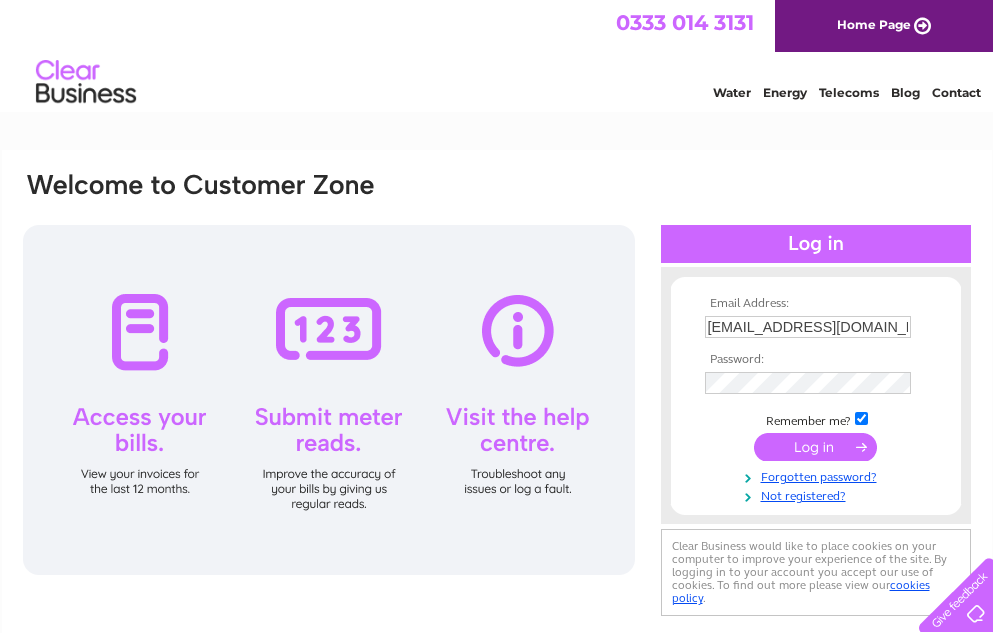 click at bounding box center [815, 447] 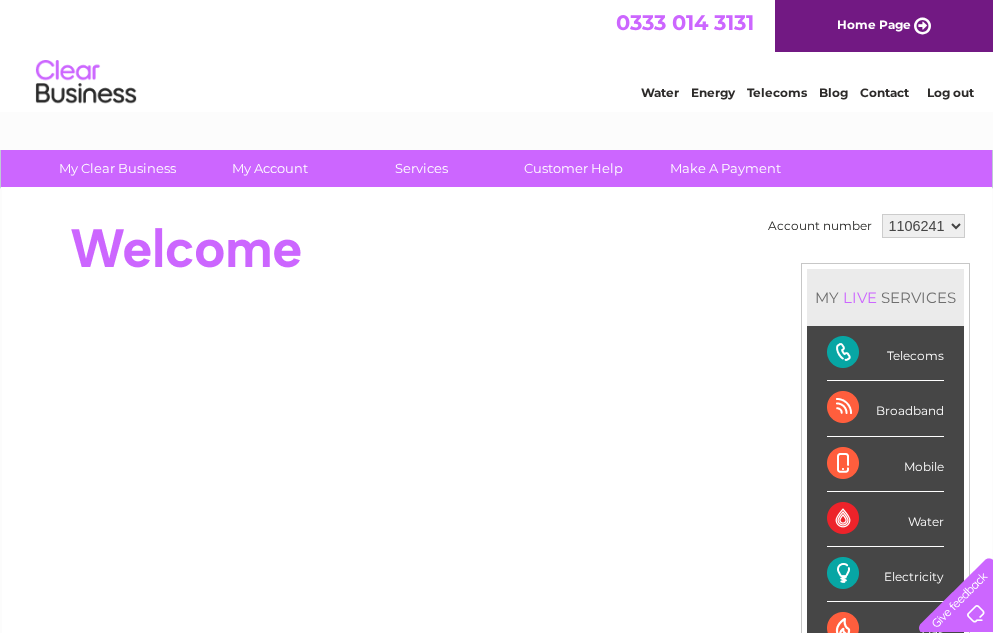 scroll, scrollTop: 0, scrollLeft: 0, axis: both 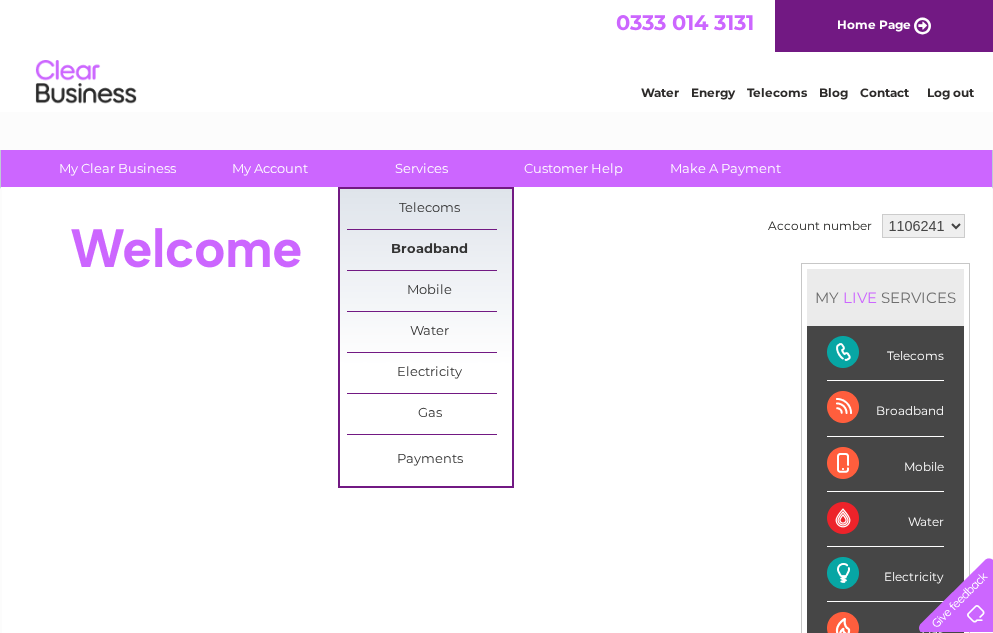 click on "Broadband" at bounding box center [429, 250] 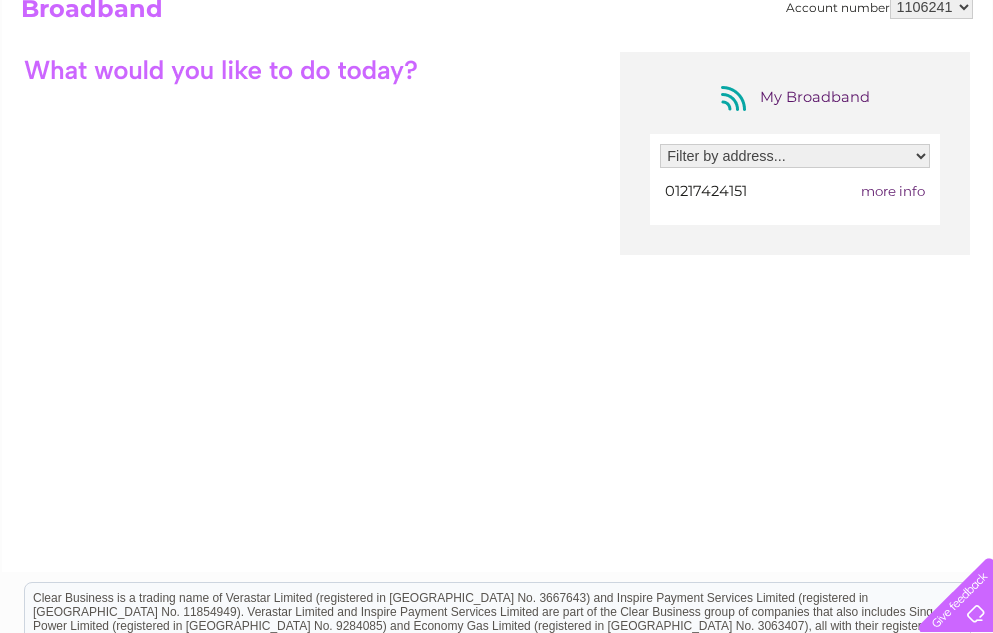 scroll, scrollTop: 0, scrollLeft: 0, axis: both 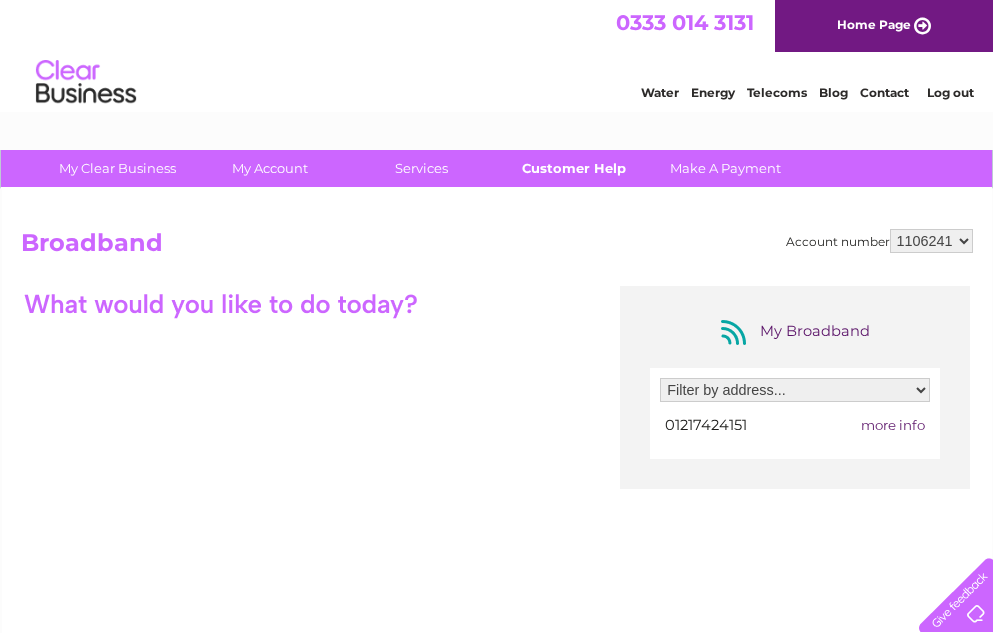 click on "Customer Help" at bounding box center (573, 168) 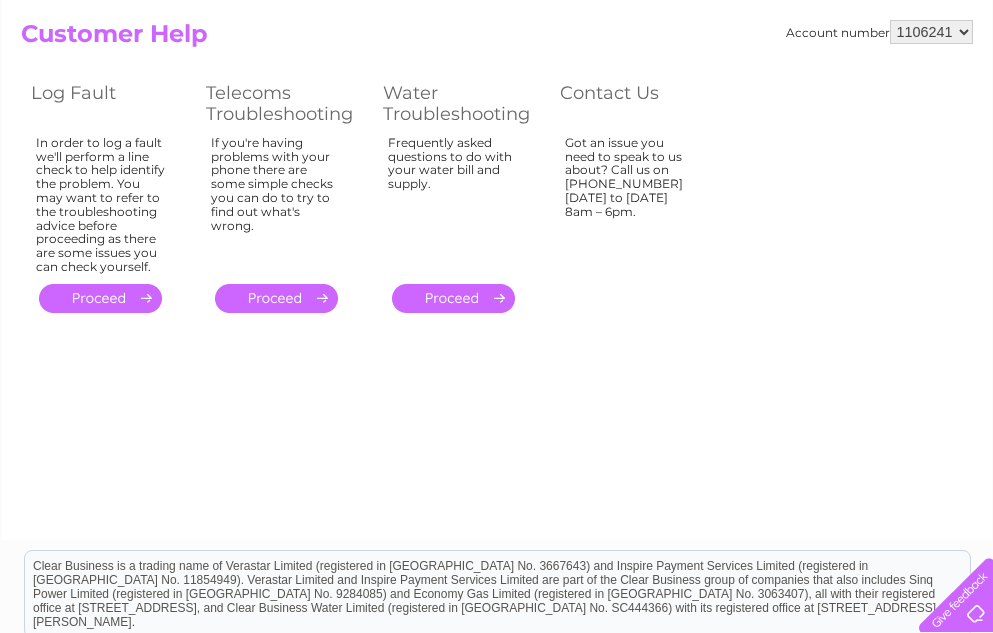 scroll, scrollTop: 100, scrollLeft: 0, axis: vertical 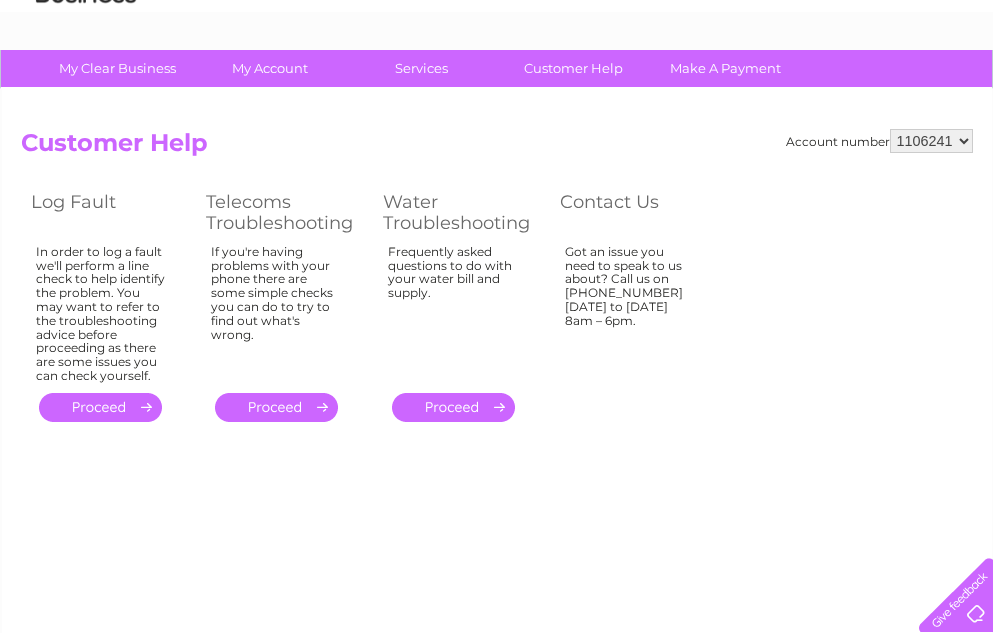 click on "." at bounding box center [276, 407] 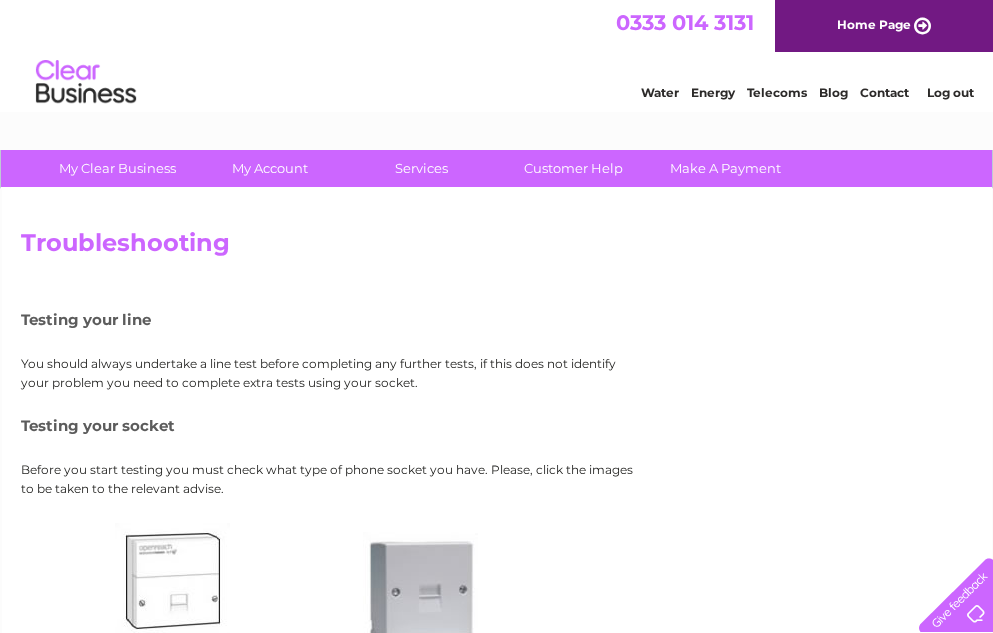 scroll, scrollTop: 0, scrollLeft: 0, axis: both 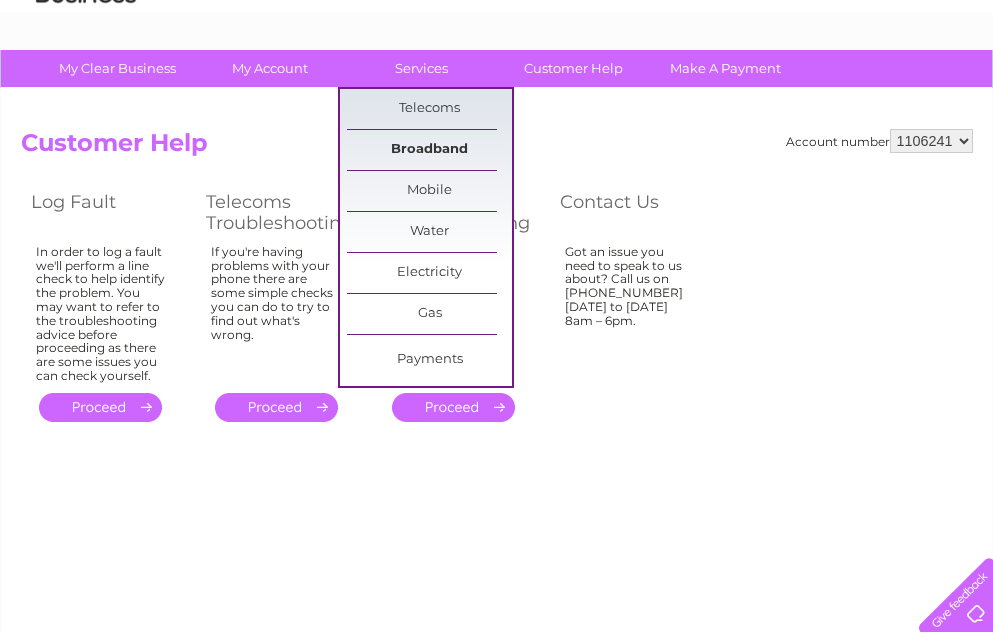 click on "Broadband" at bounding box center [429, 150] 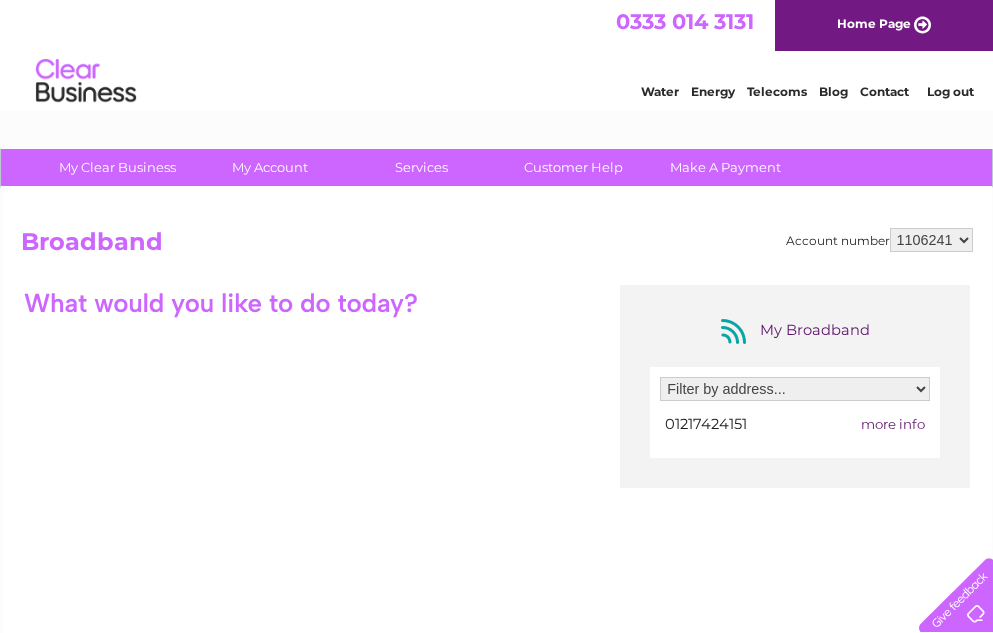 scroll, scrollTop: 0, scrollLeft: 0, axis: both 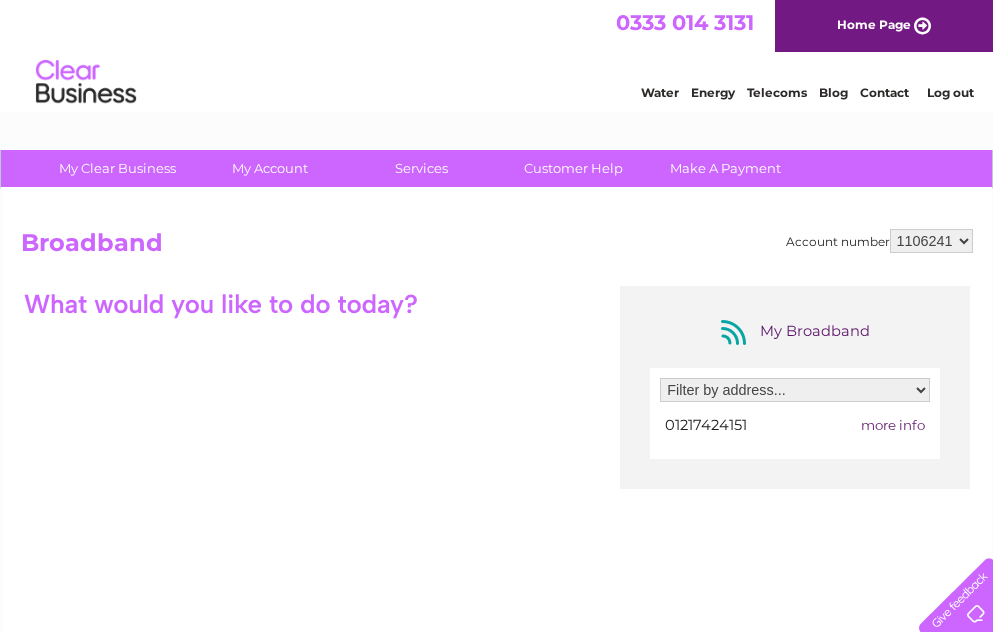 click on "Telecoms" at bounding box center (777, 92) 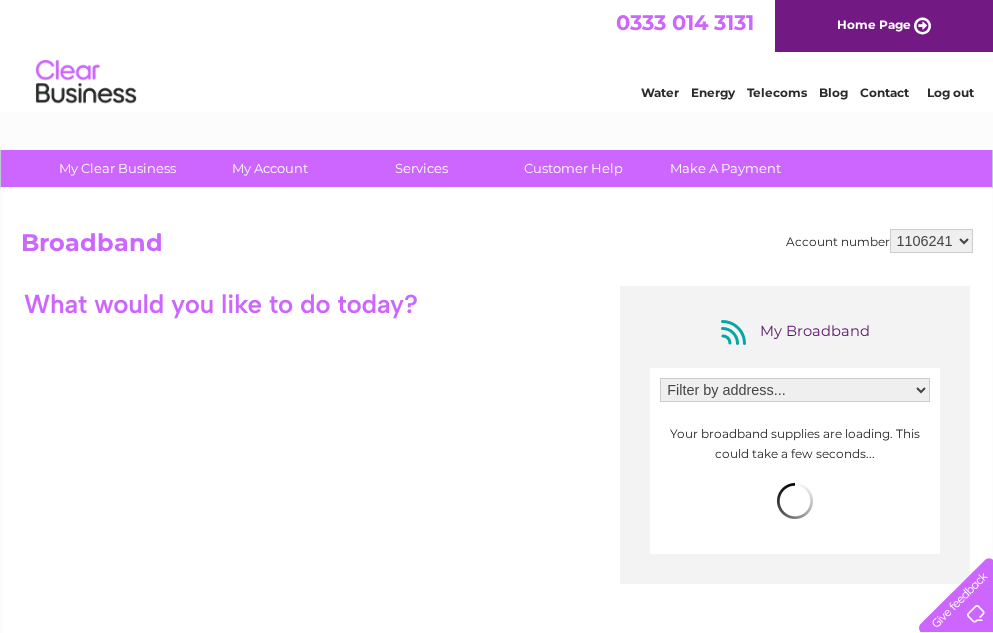 scroll, scrollTop: 0, scrollLeft: 0, axis: both 